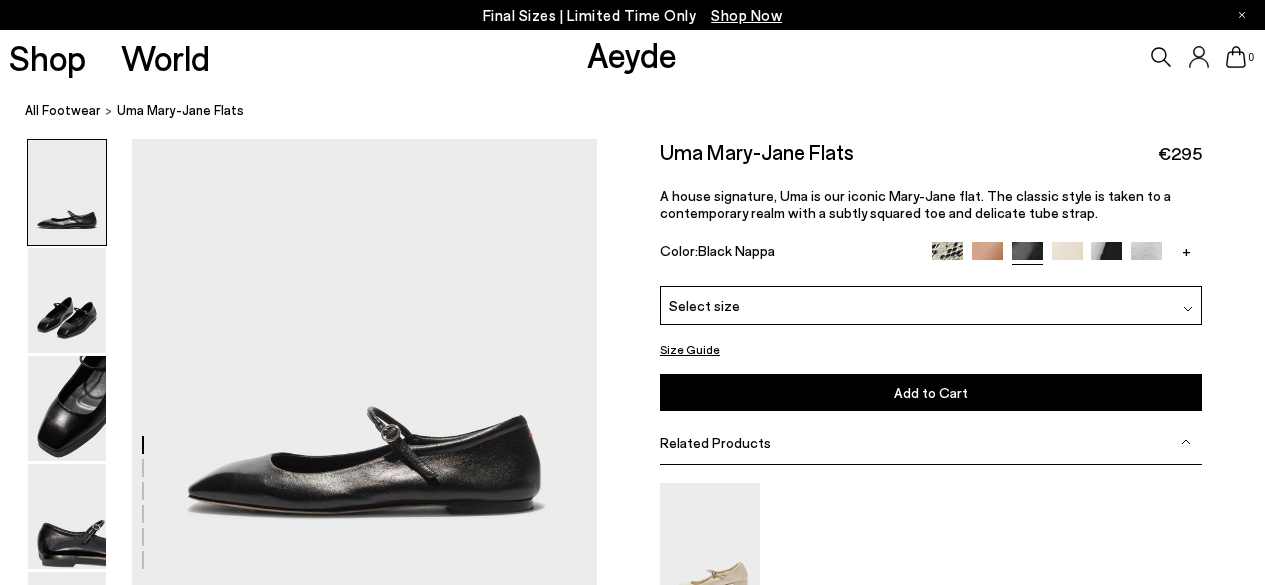 scroll, scrollTop: 0, scrollLeft: 0, axis: both 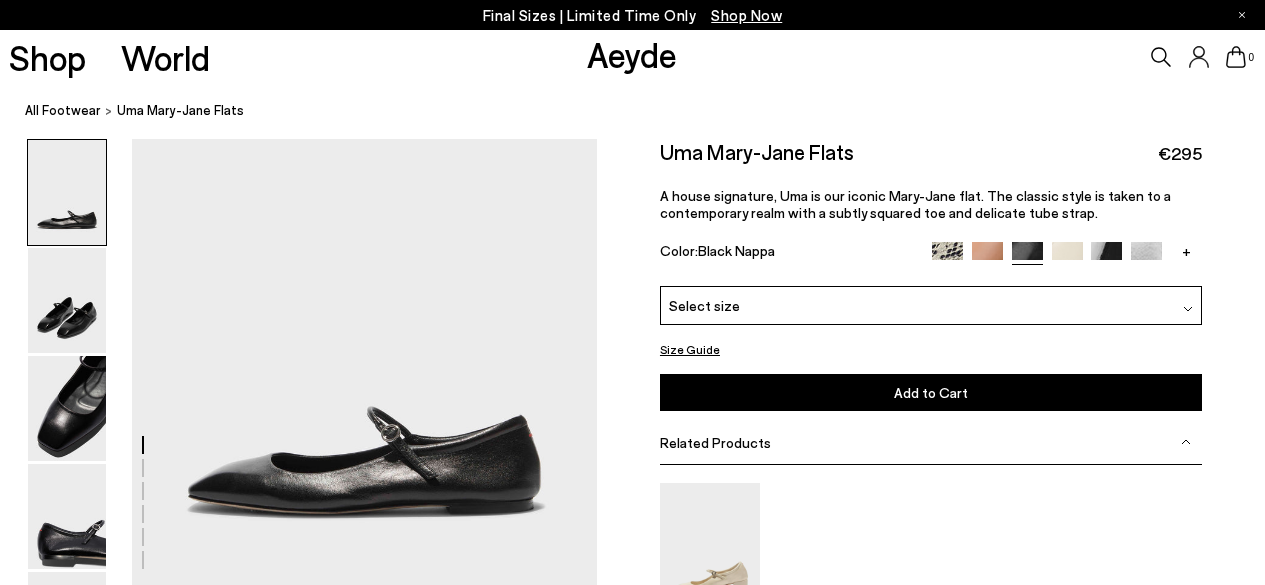 click on "Final Sizes | Limited Time Only
Shop Now" at bounding box center [633, 15] 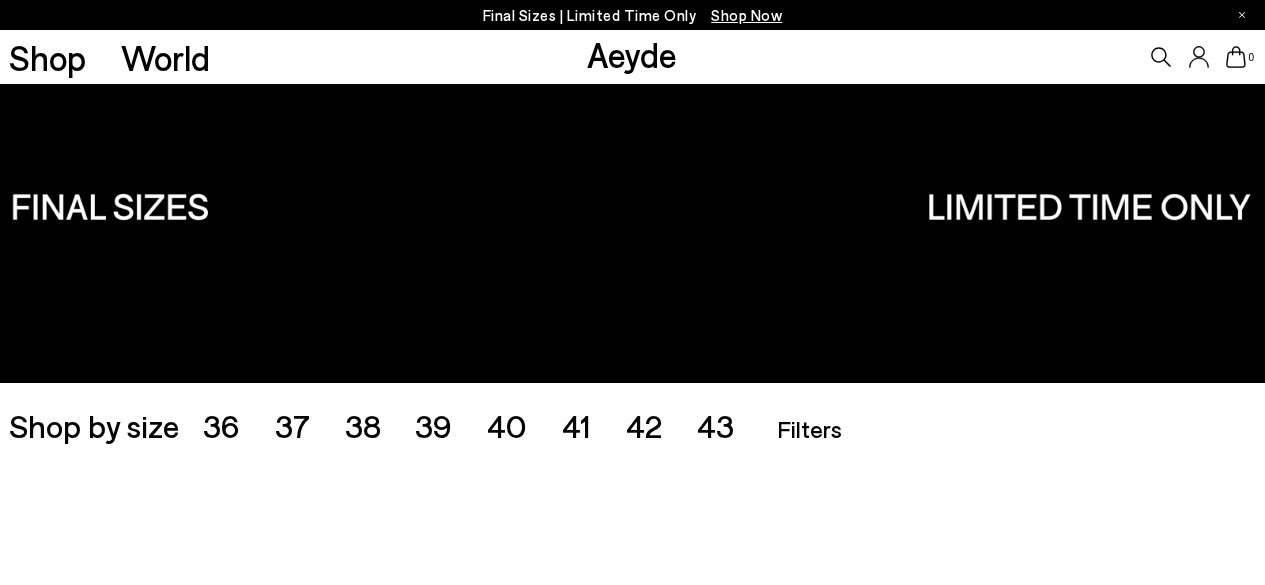 type 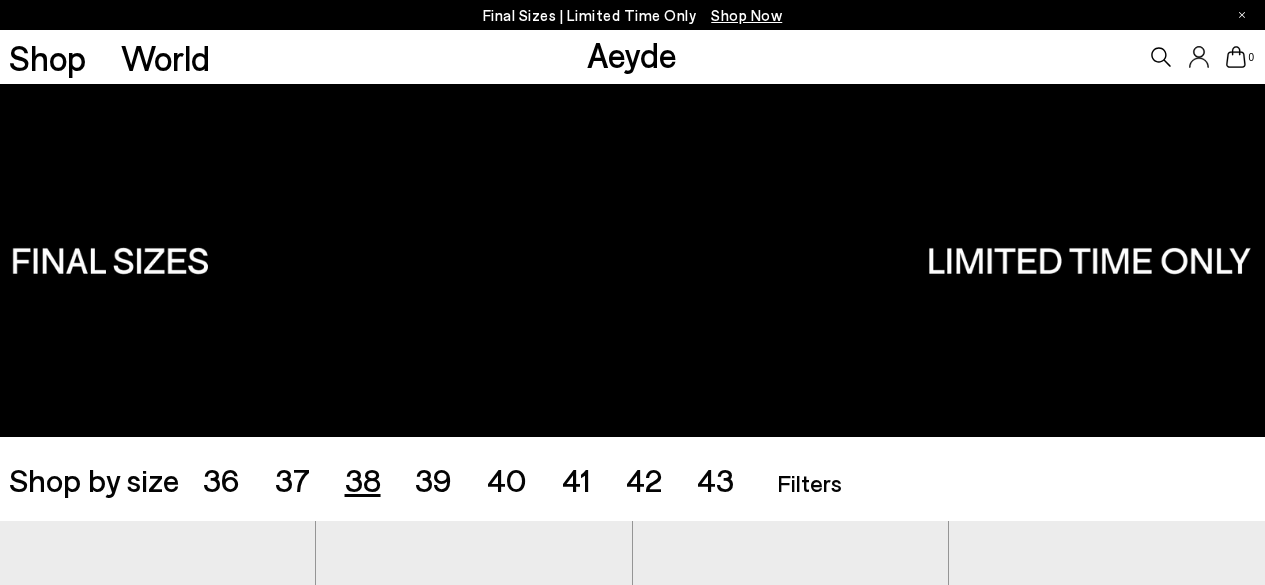 click on "38" at bounding box center (363, 479) 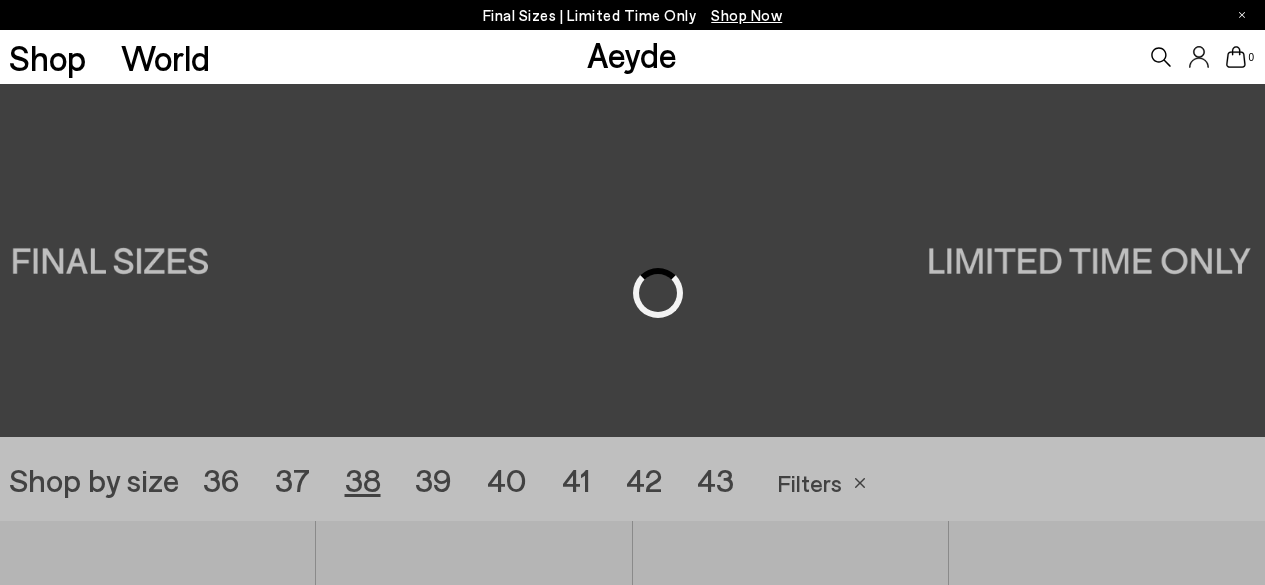 scroll, scrollTop: 0, scrollLeft: 0, axis: both 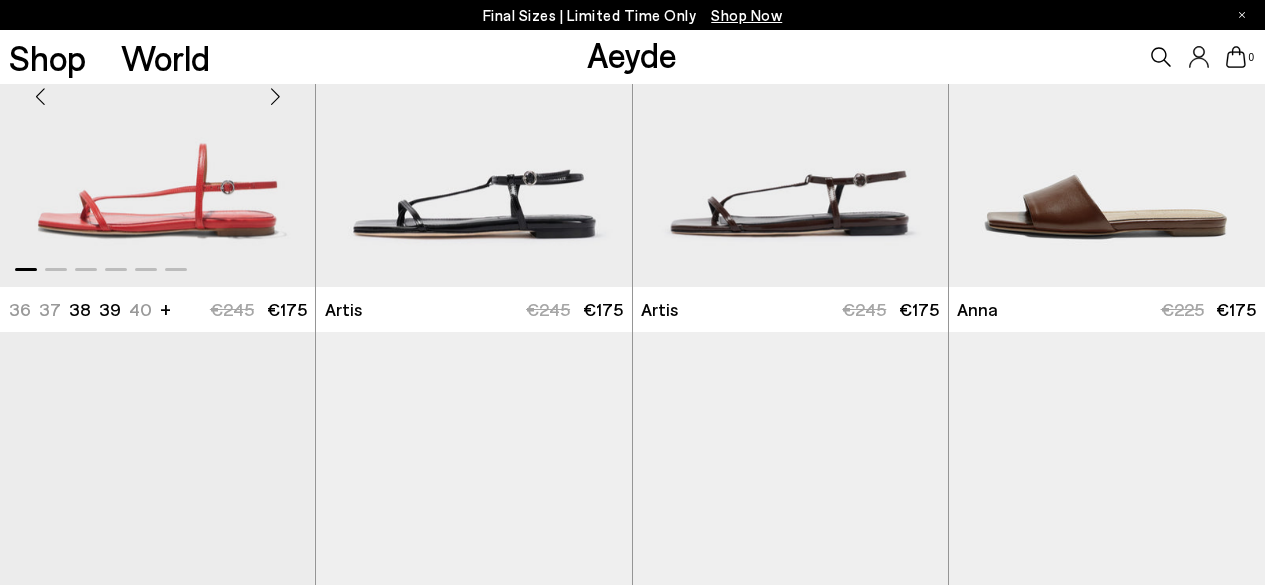 click at bounding box center [157, 89] 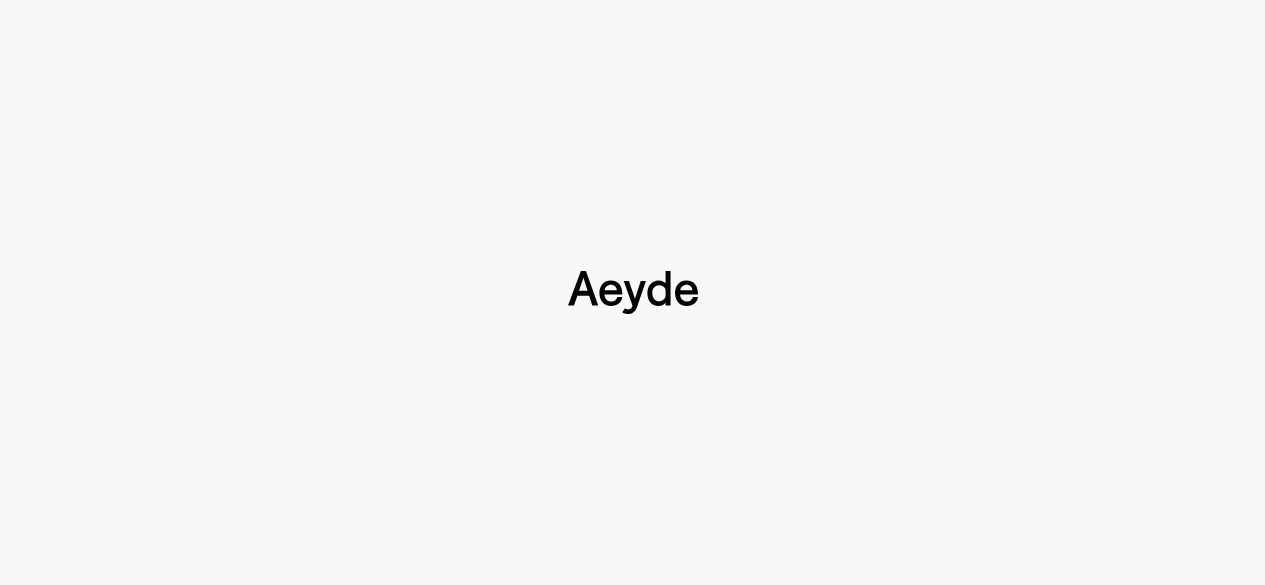 type 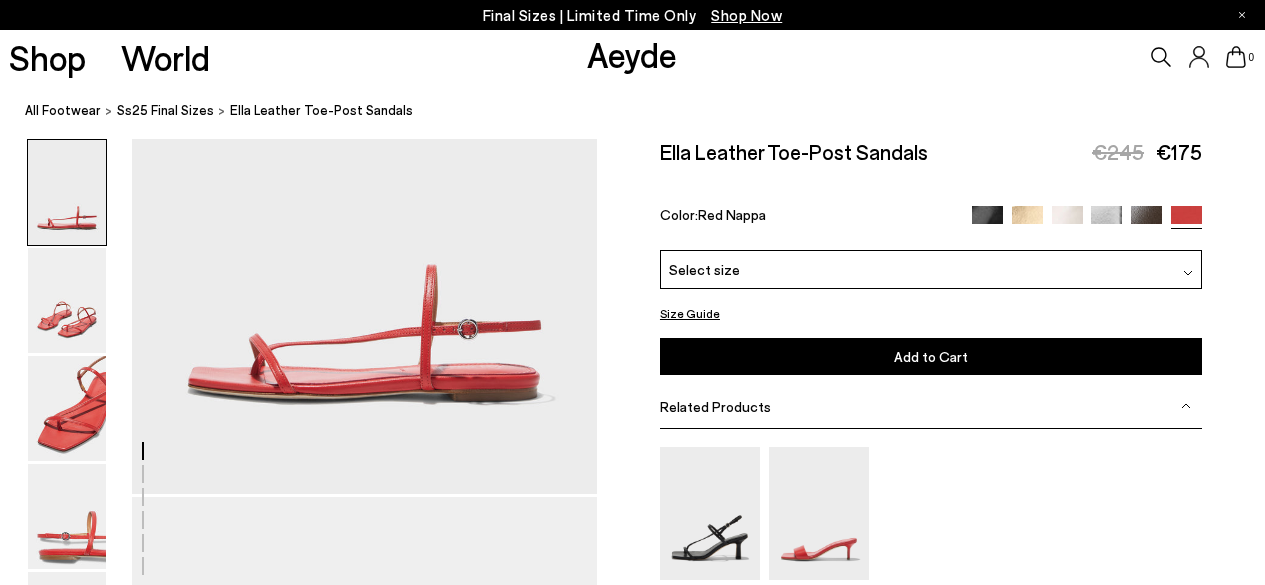 scroll, scrollTop: 267, scrollLeft: 0, axis: vertical 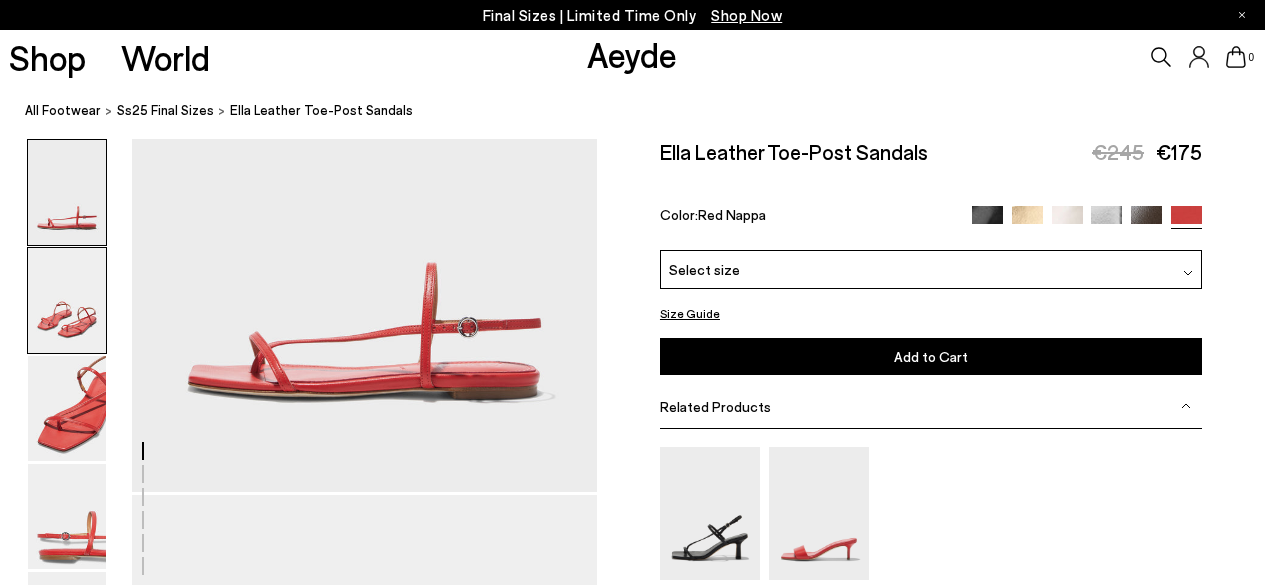 click at bounding box center (67, 300) 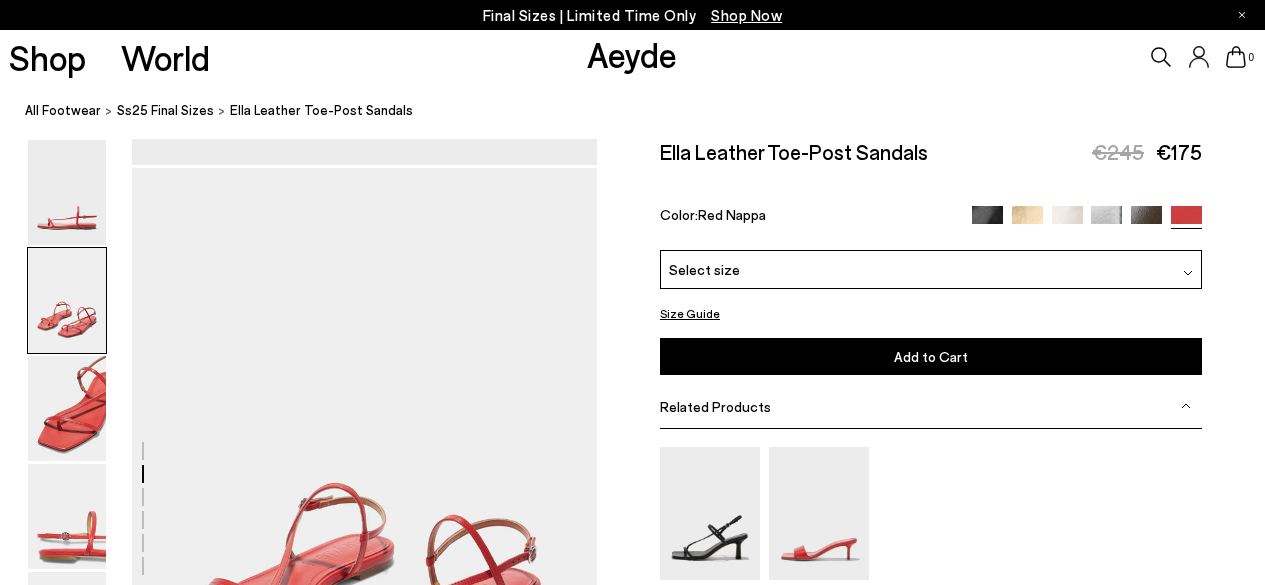 scroll, scrollTop: 624, scrollLeft: 0, axis: vertical 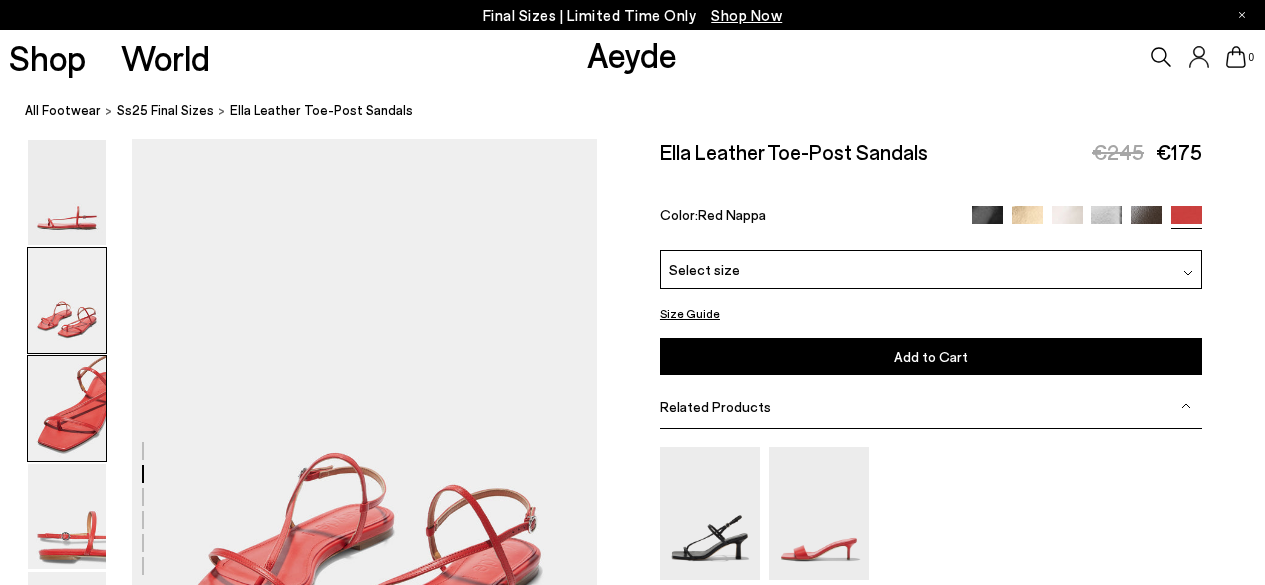 click at bounding box center [67, 408] 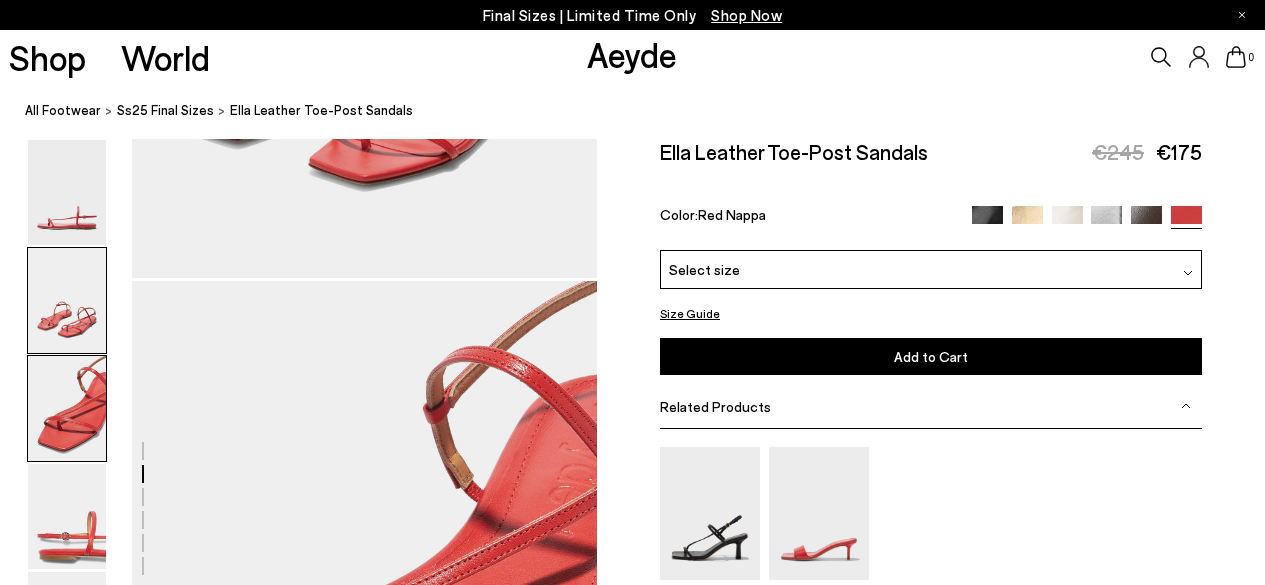 scroll, scrollTop: 1247, scrollLeft: 0, axis: vertical 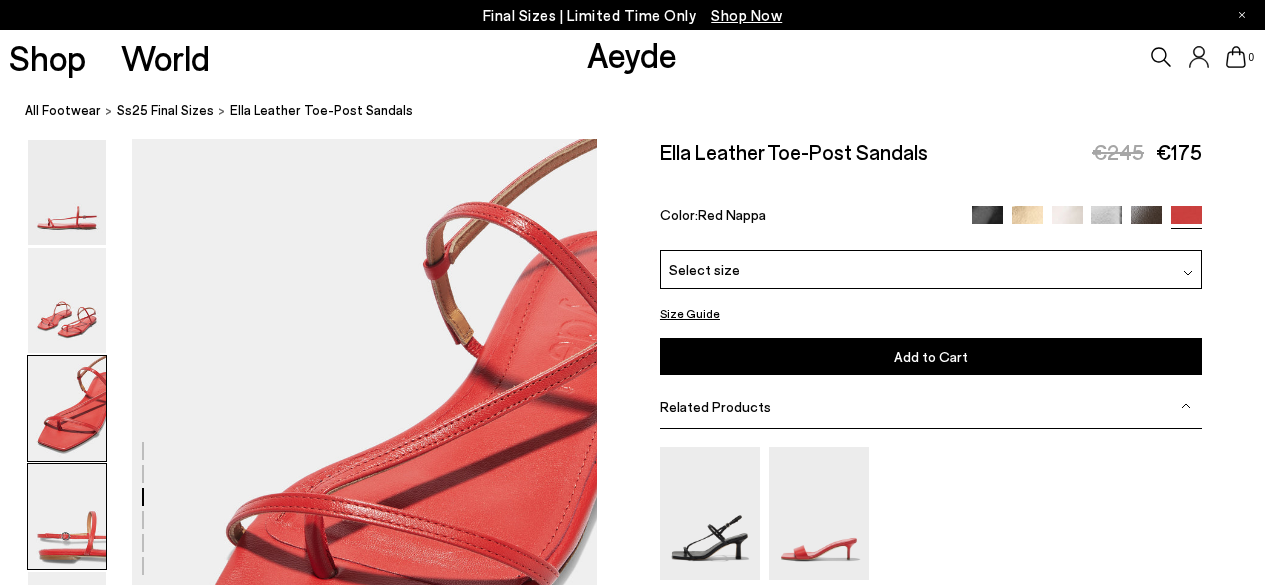 click at bounding box center (67, 516) 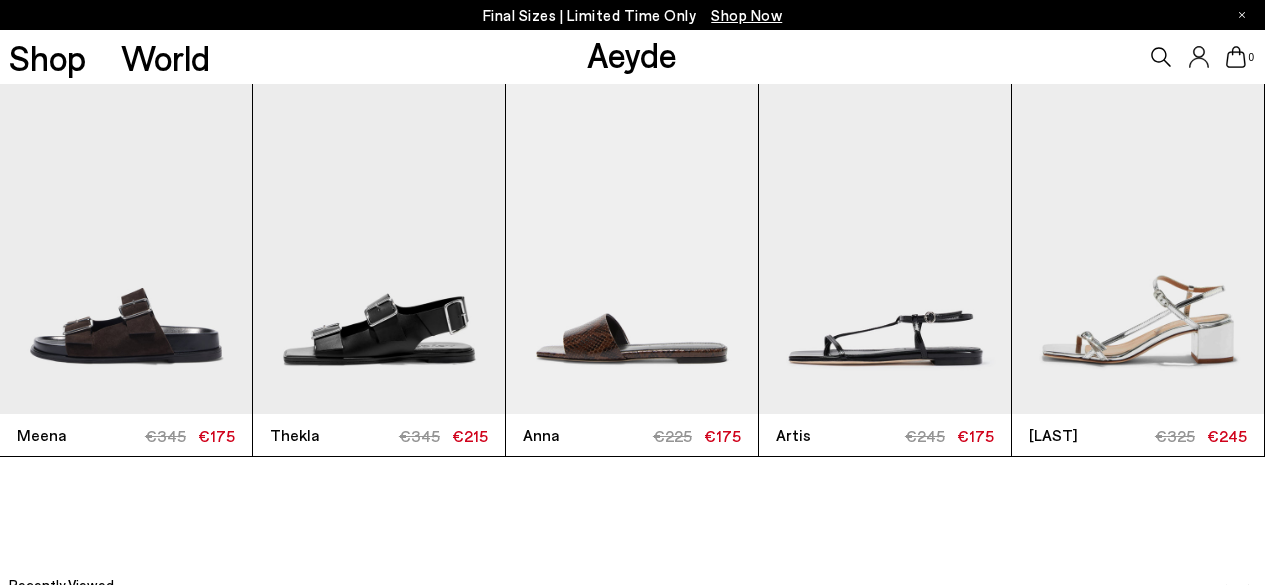 scroll, scrollTop: 3941, scrollLeft: 0, axis: vertical 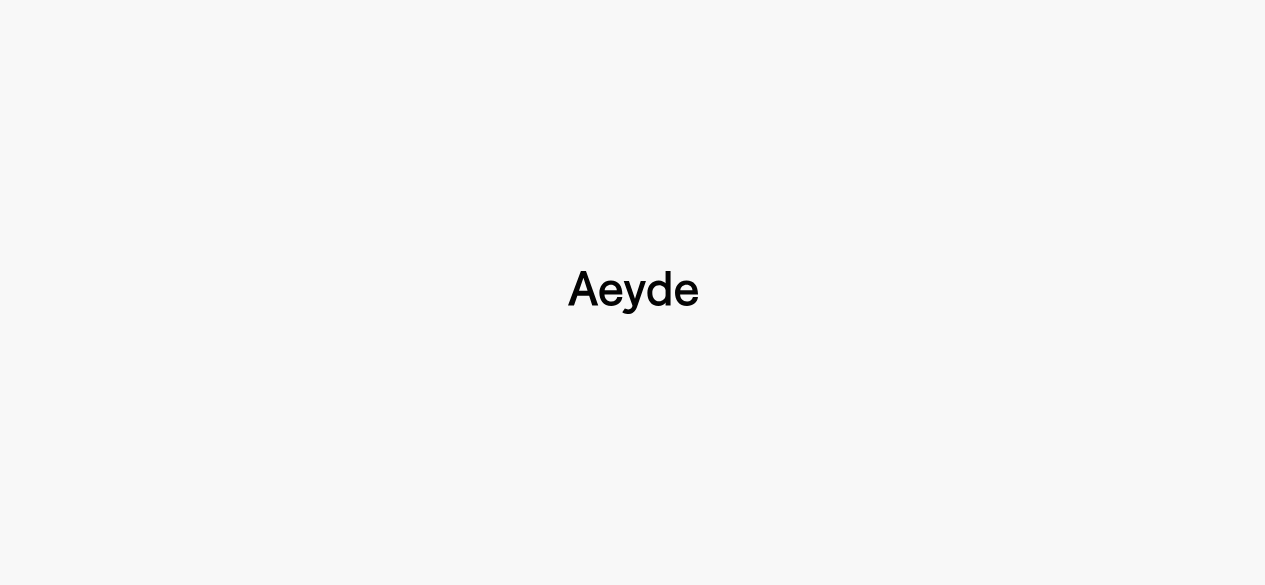 type 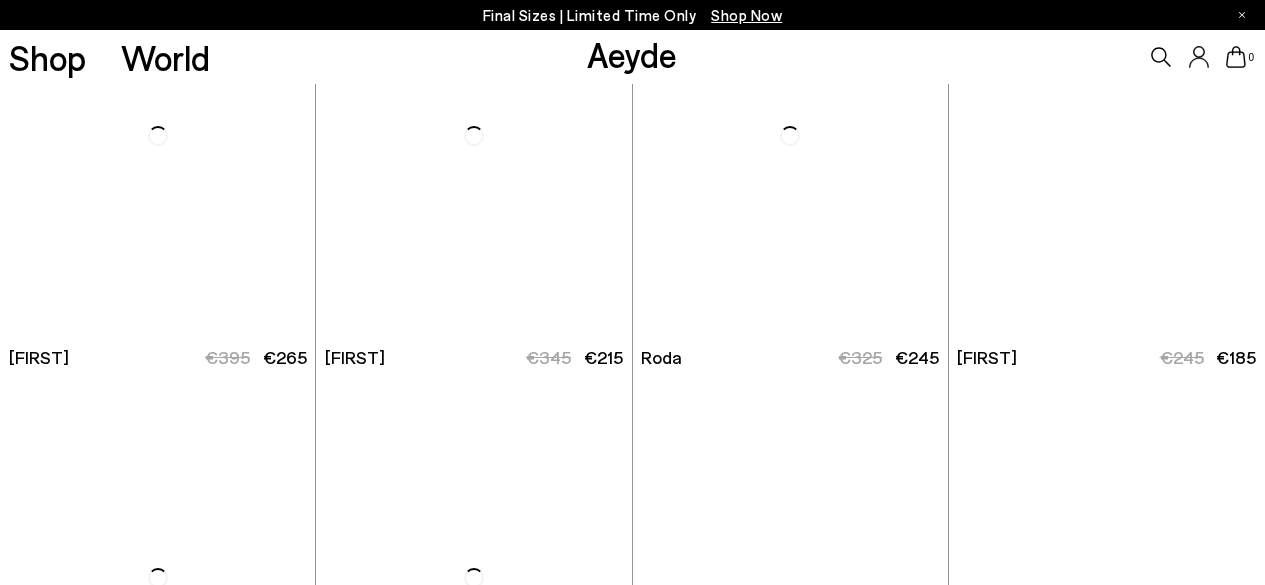 scroll, scrollTop: 296, scrollLeft: 0, axis: vertical 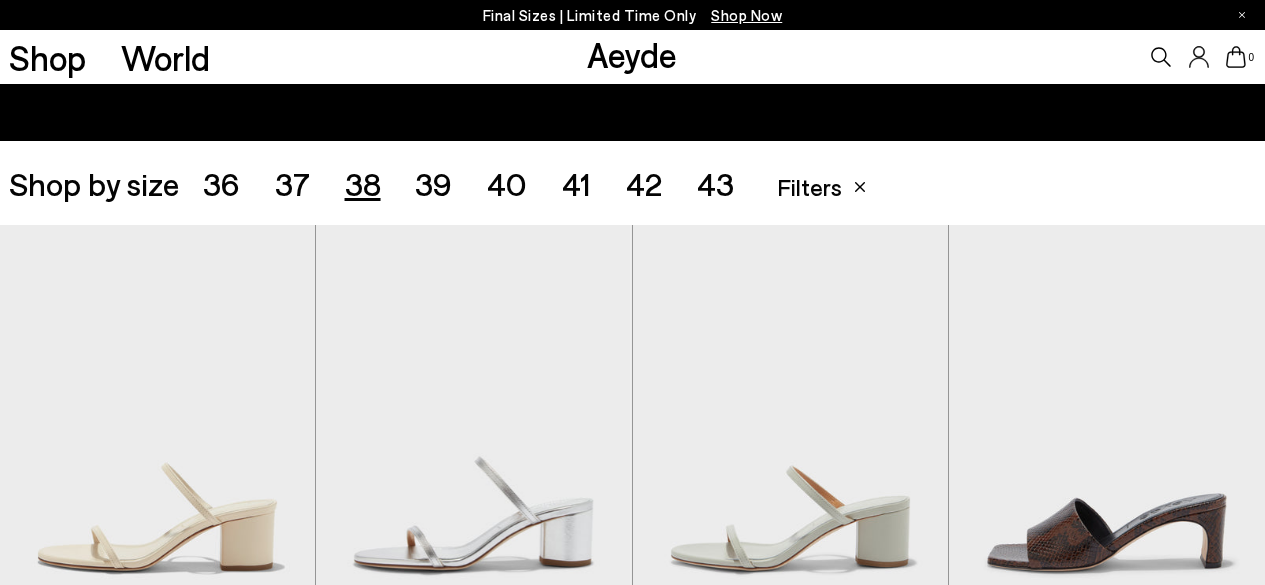 click on "Final Sizes | Limited Time Only
Shop Now" at bounding box center [633, 15] 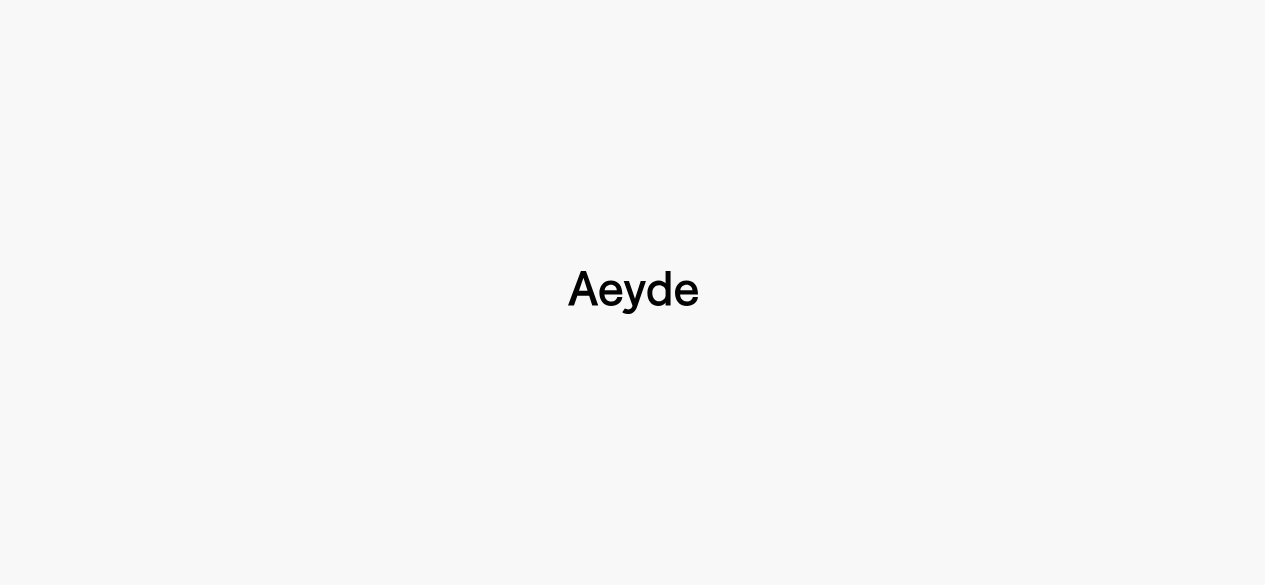 scroll, scrollTop: 0, scrollLeft: 0, axis: both 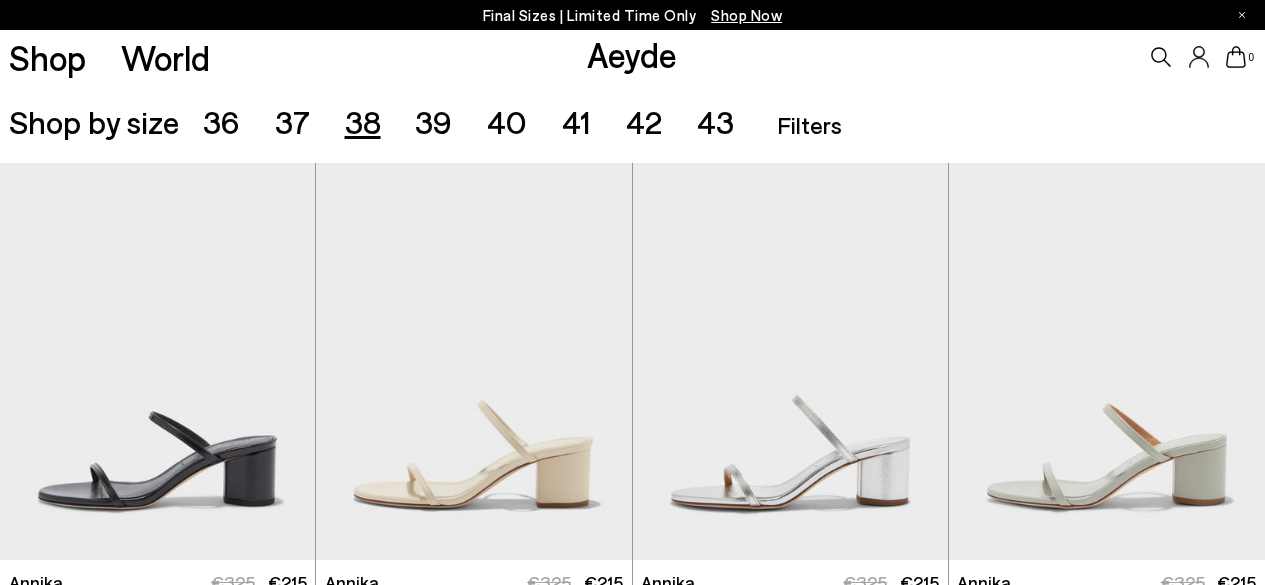 click on "38" at bounding box center (363, 121) 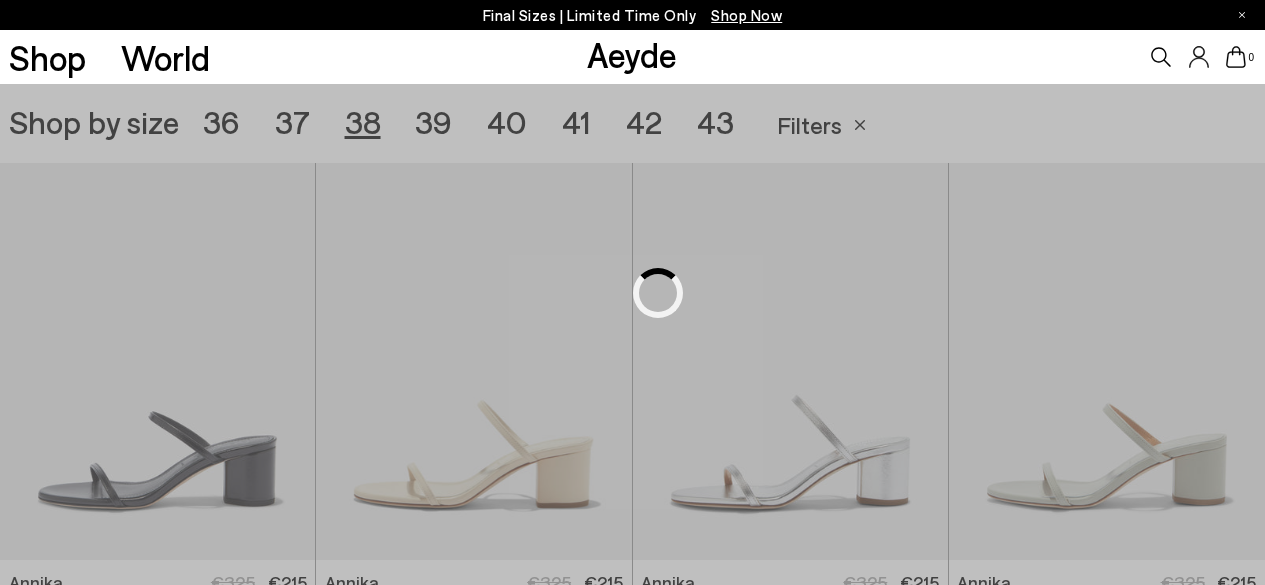 scroll, scrollTop: 352, scrollLeft: 0, axis: vertical 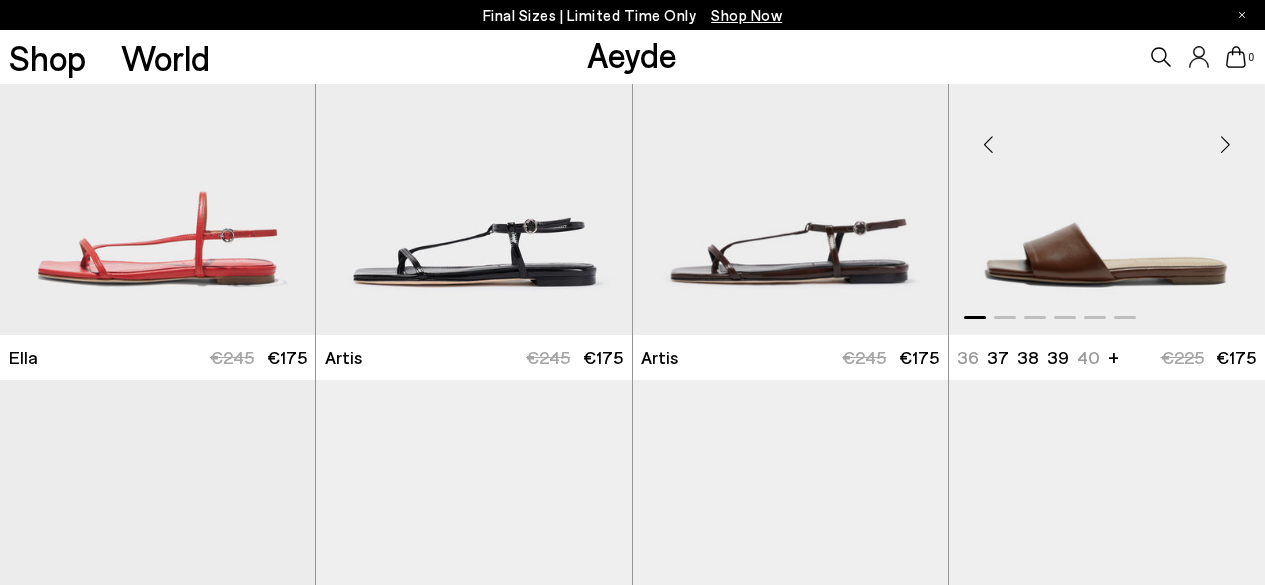 click at bounding box center (1107, 137) 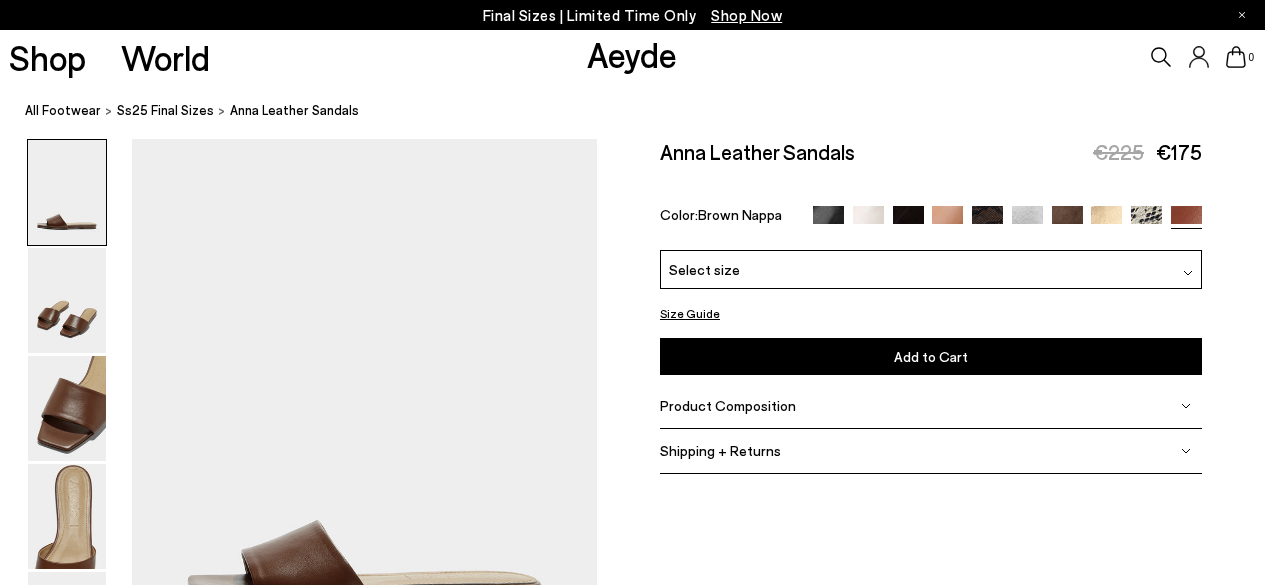 scroll, scrollTop: 0, scrollLeft: 0, axis: both 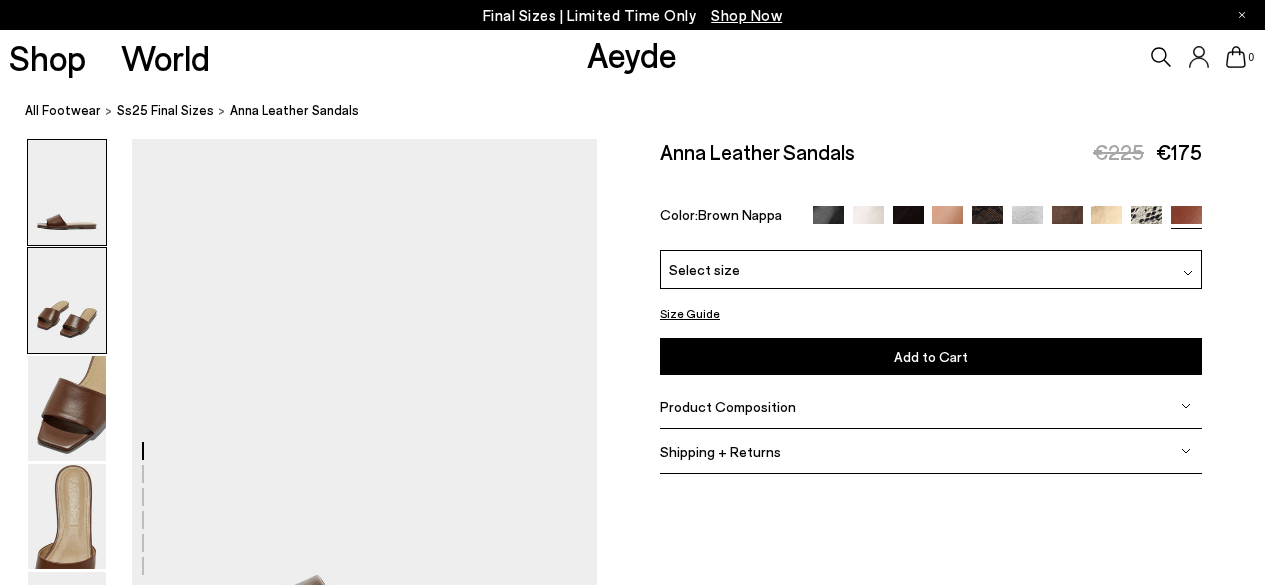 click at bounding box center (67, 300) 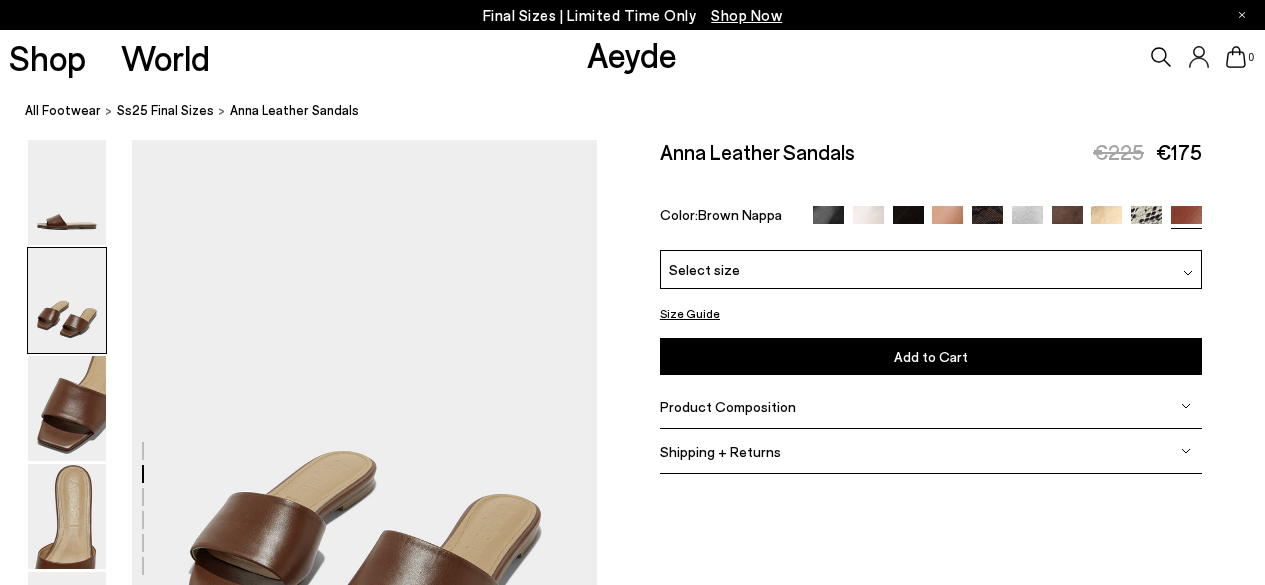 scroll, scrollTop: 624, scrollLeft: 0, axis: vertical 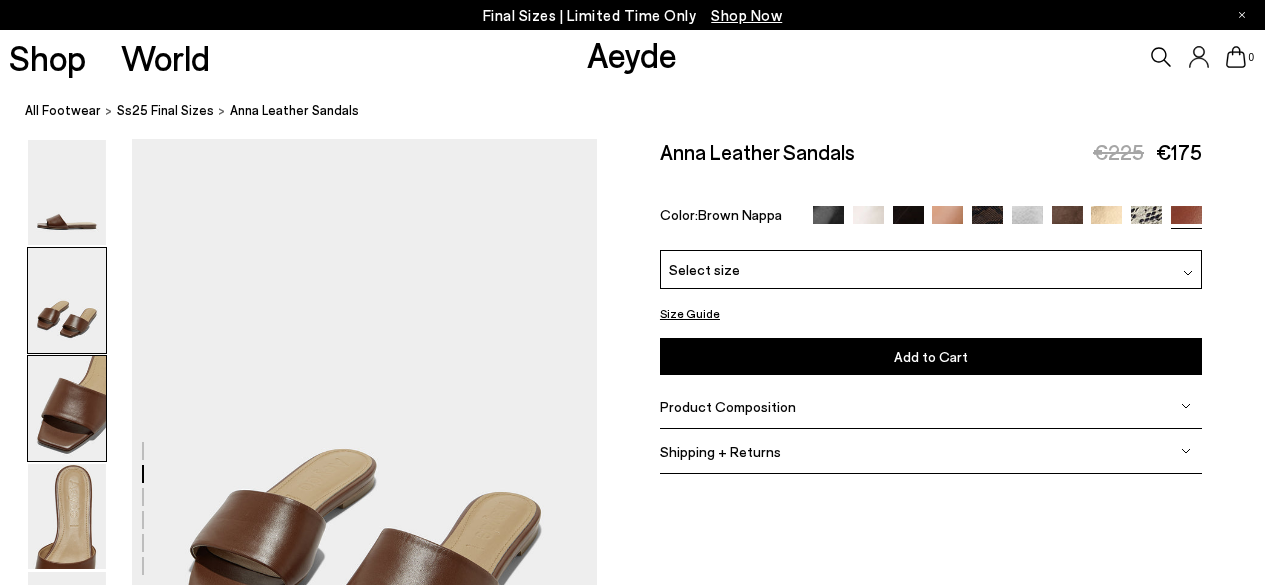 click at bounding box center [67, 408] 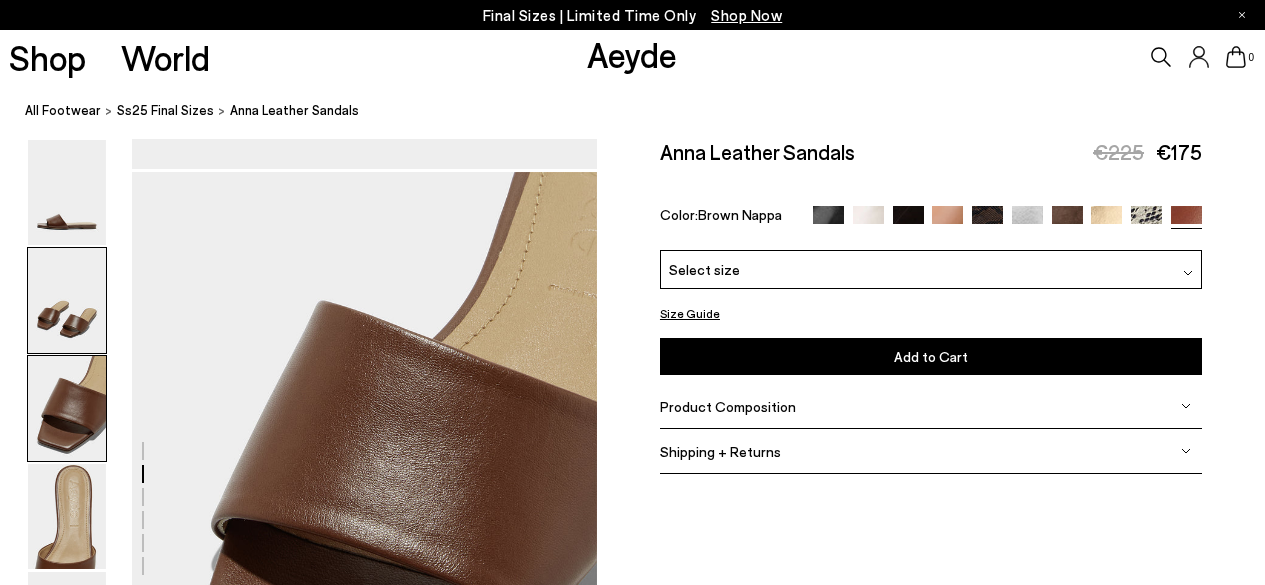 scroll, scrollTop: 1247, scrollLeft: 0, axis: vertical 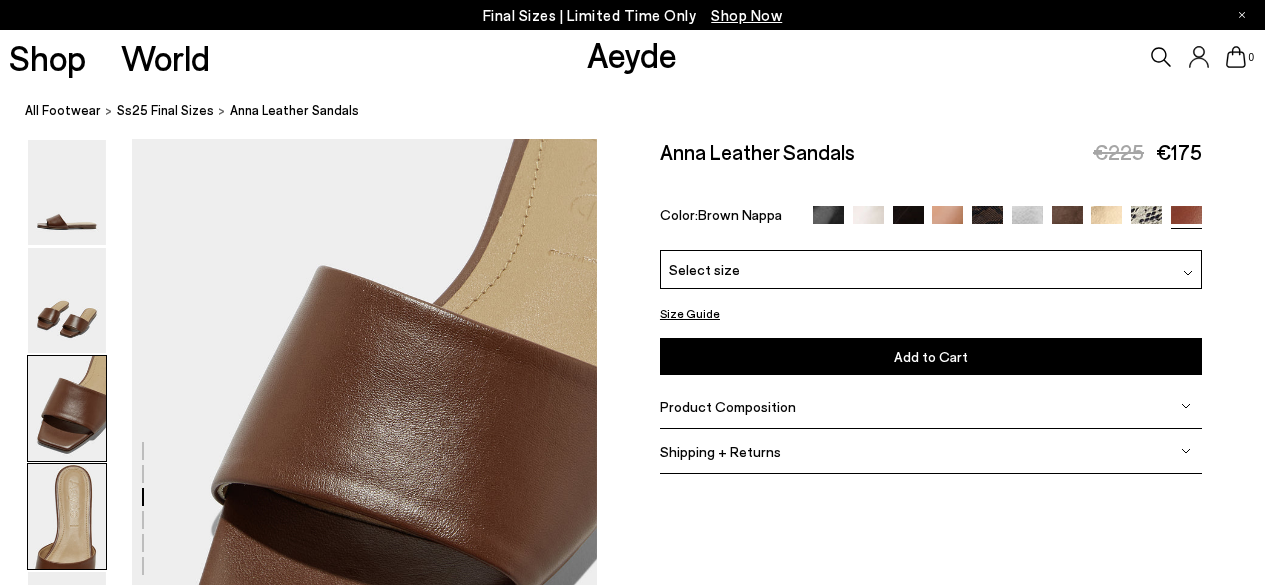 click at bounding box center [67, 516] 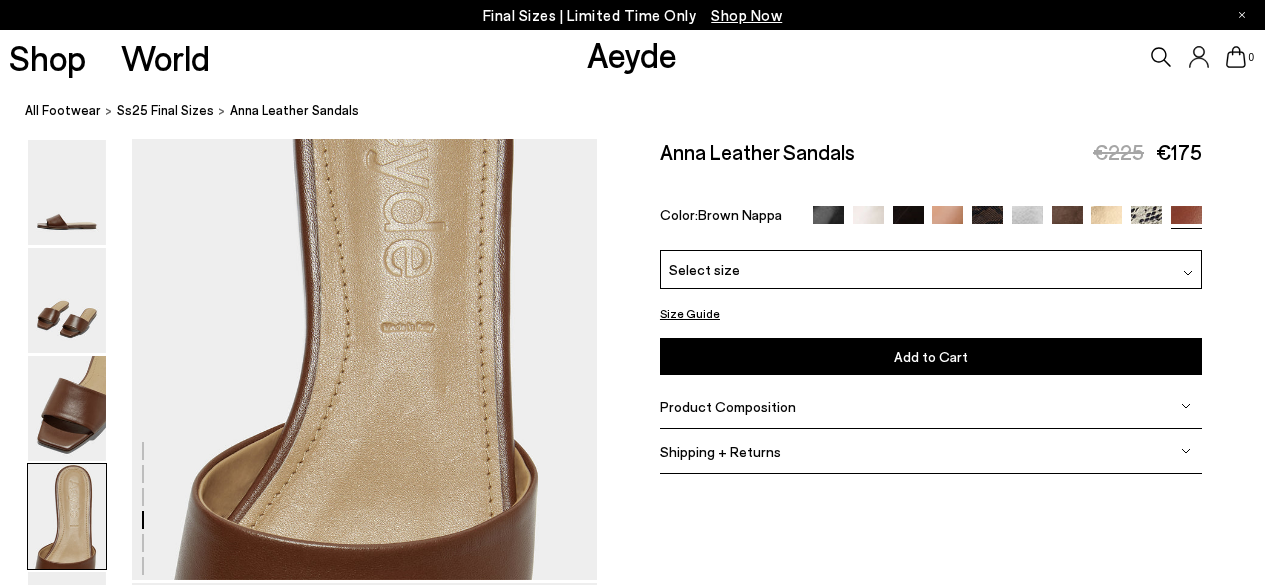 scroll, scrollTop: 1838, scrollLeft: 0, axis: vertical 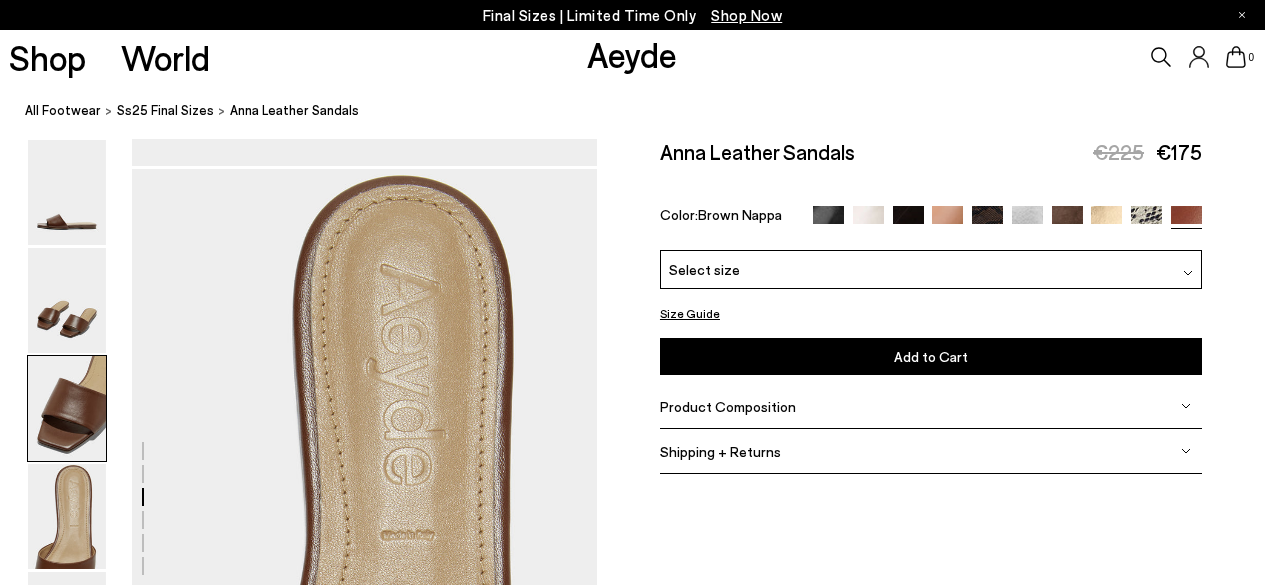 click at bounding box center (67, 408) 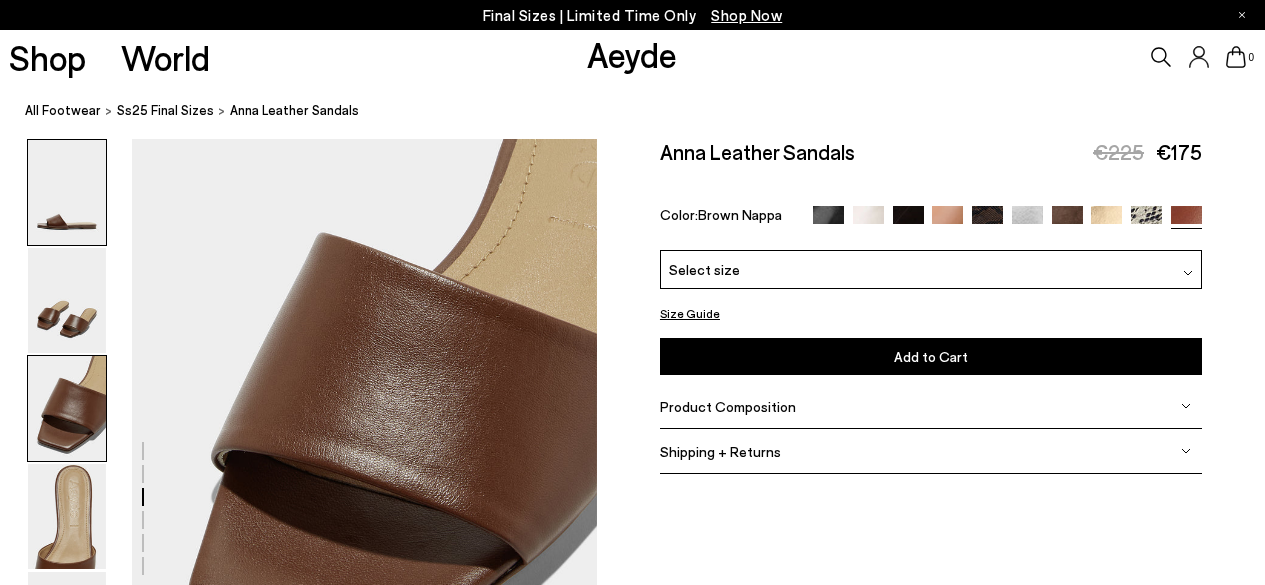 click at bounding box center [67, 192] 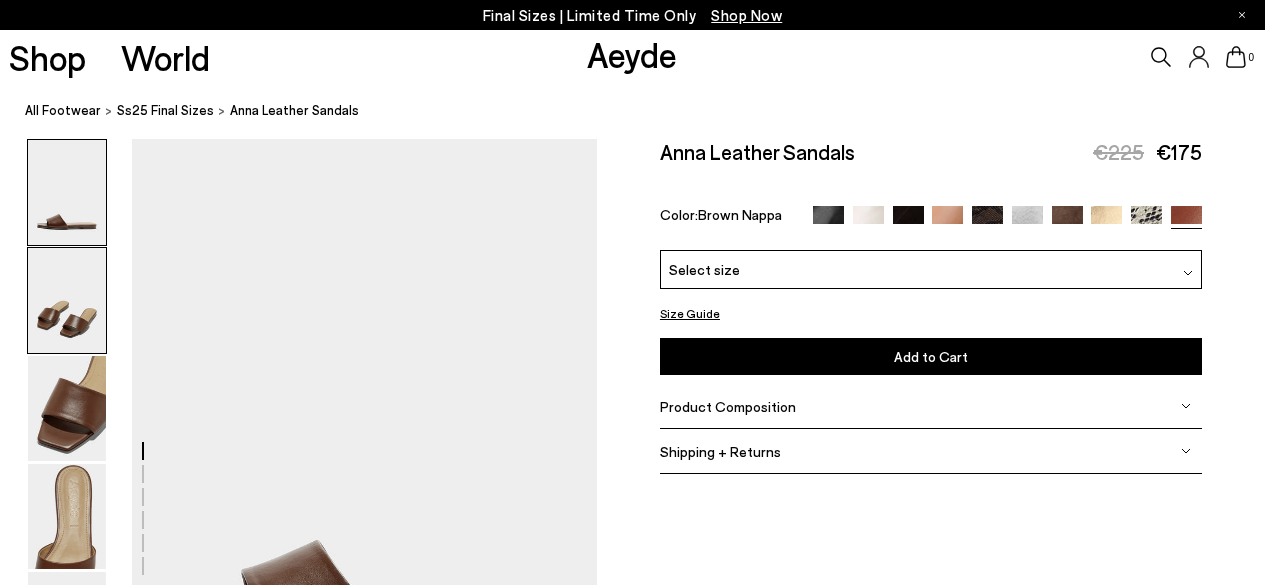scroll, scrollTop: 0, scrollLeft: 0, axis: both 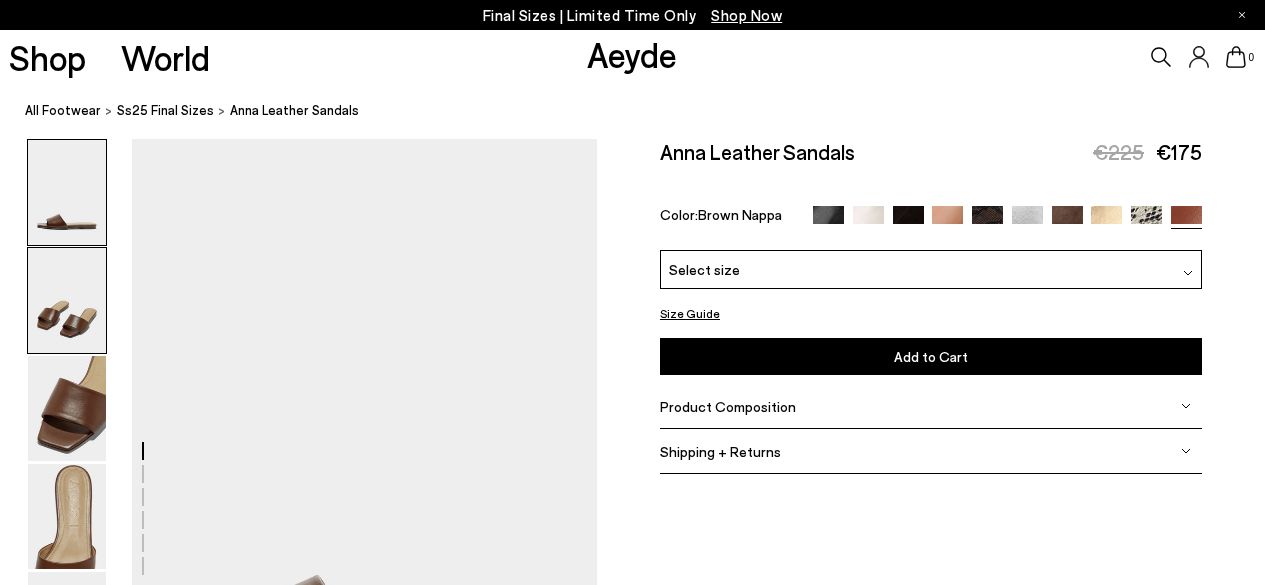 click at bounding box center (67, 300) 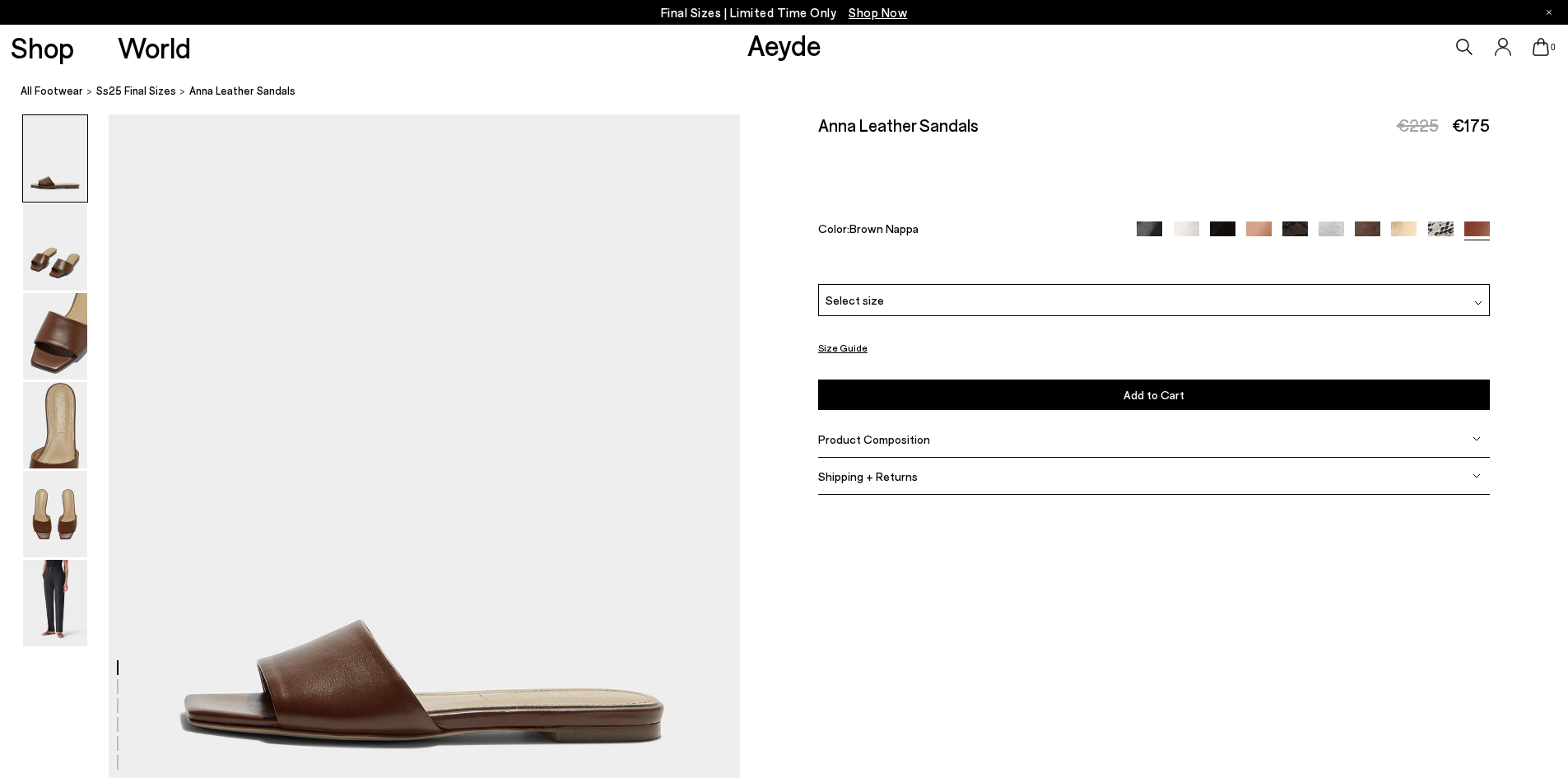 scroll, scrollTop: 247, scrollLeft: 0, axis: vertical 